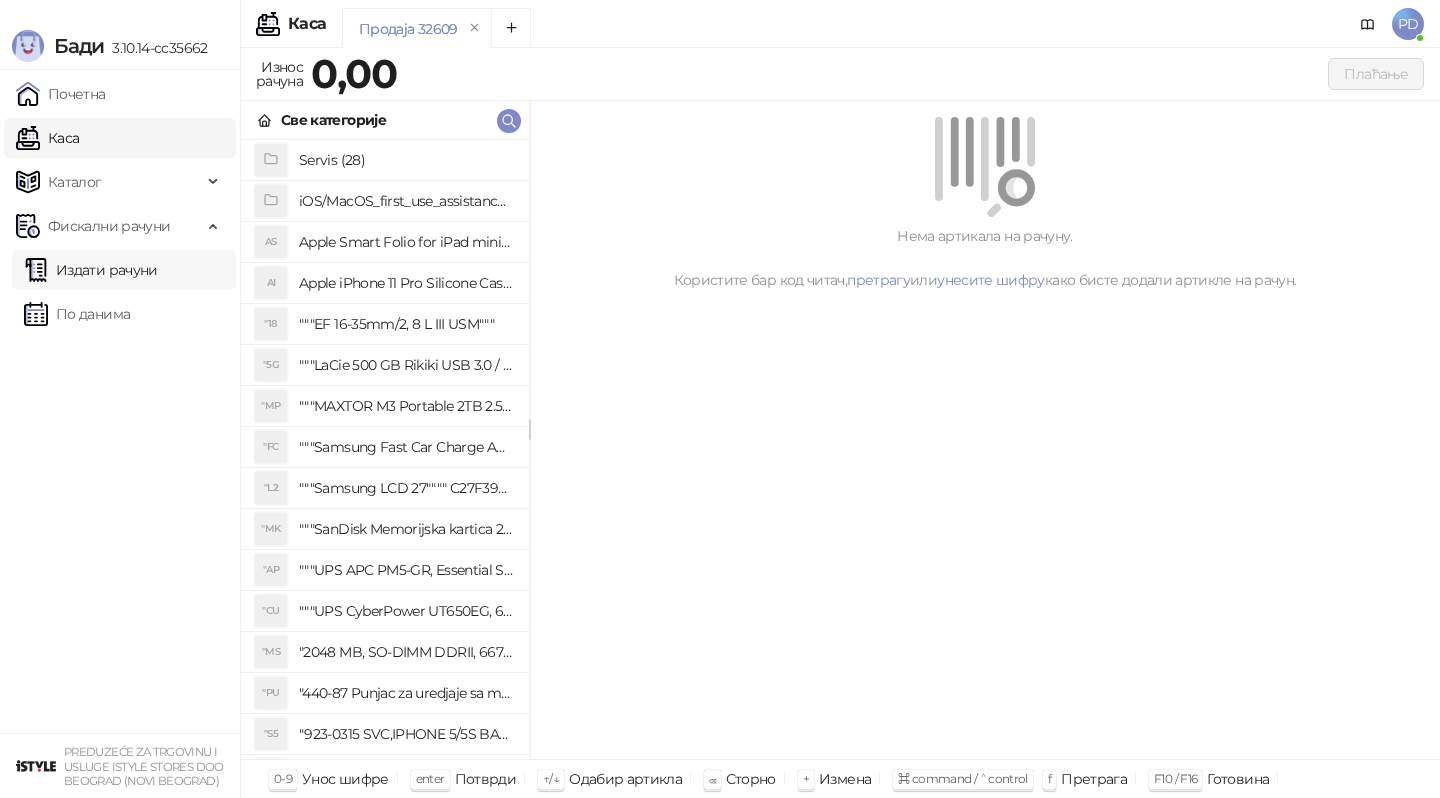 scroll, scrollTop: 0, scrollLeft: 0, axis: both 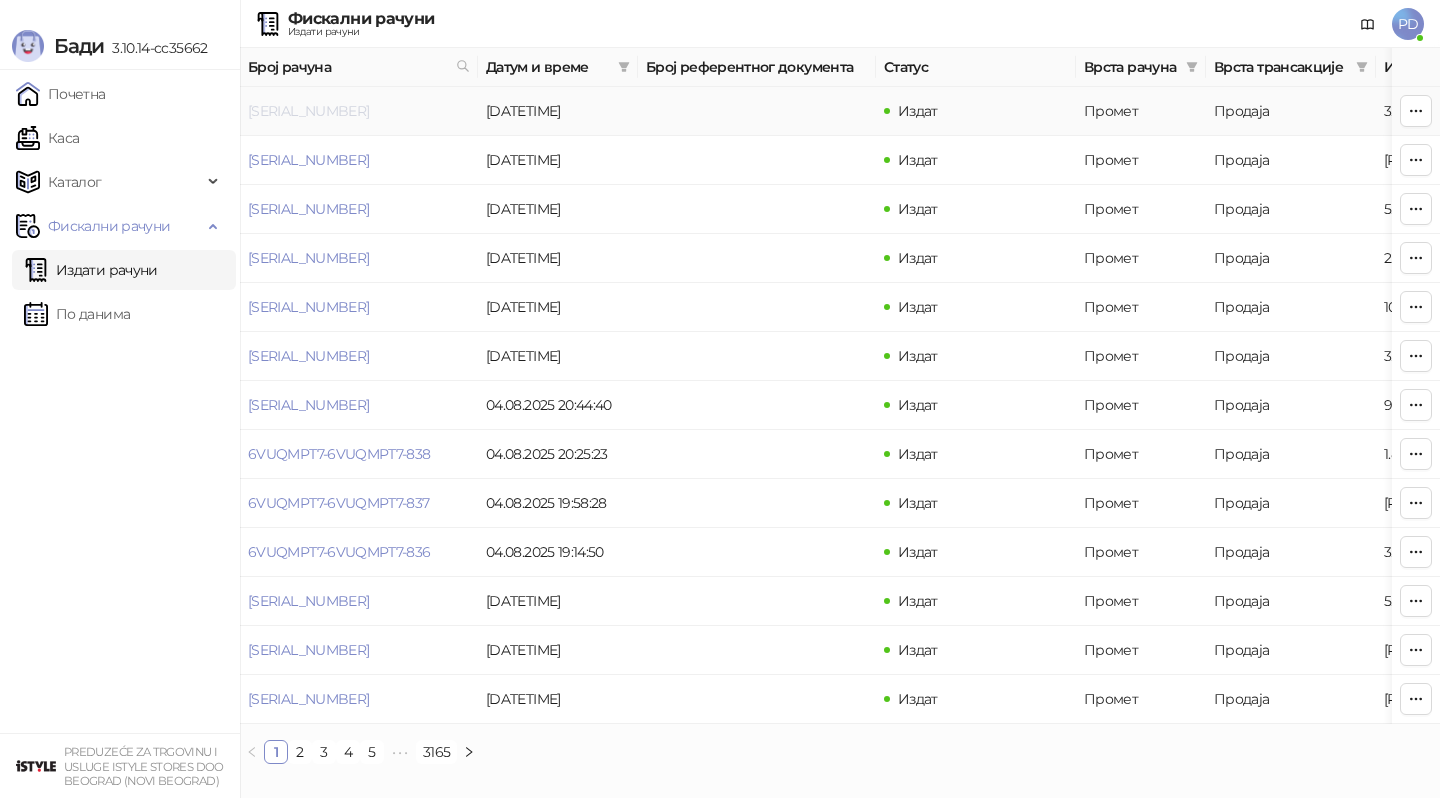 click on "[SERIAL_NUMBER]" at bounding box center (308, 111) 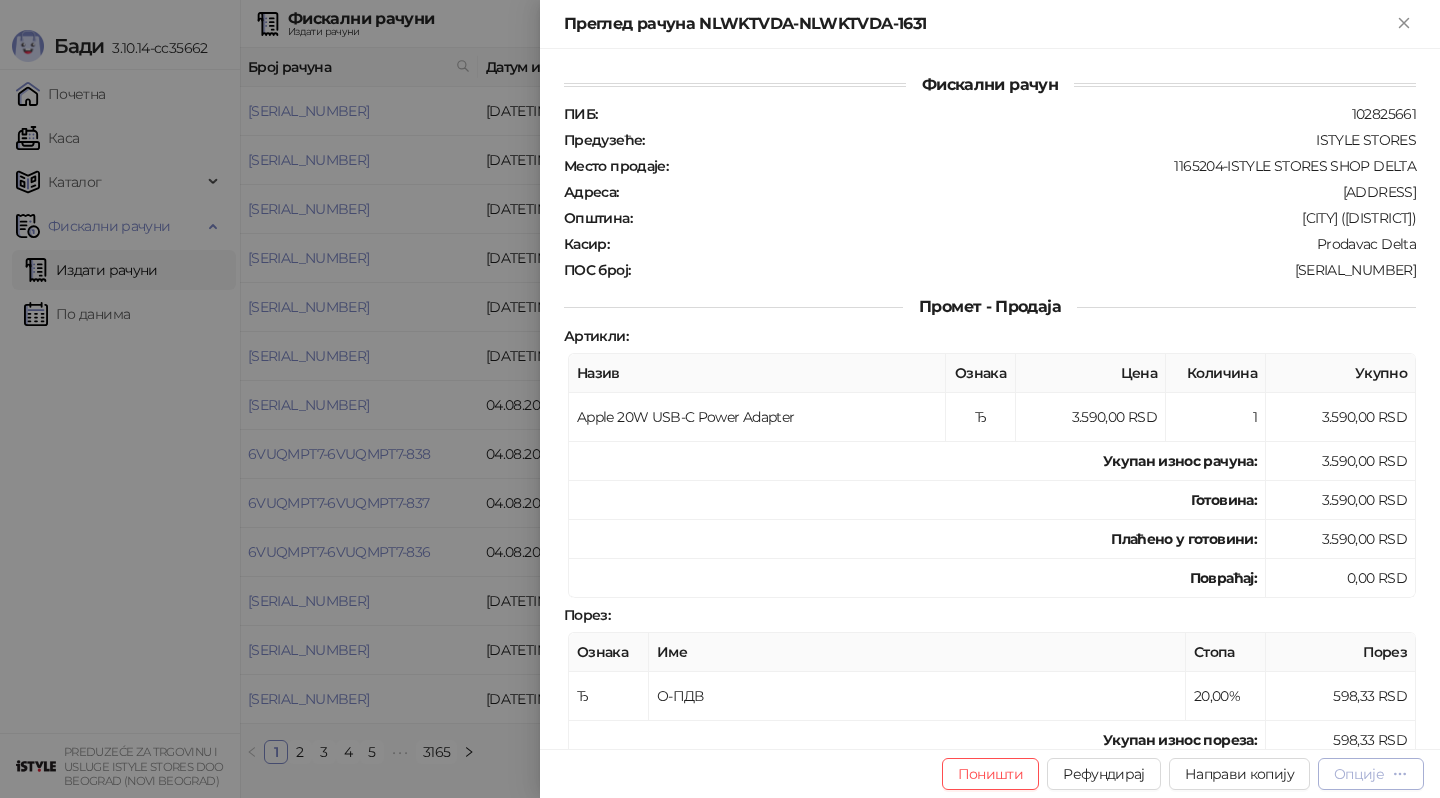 click 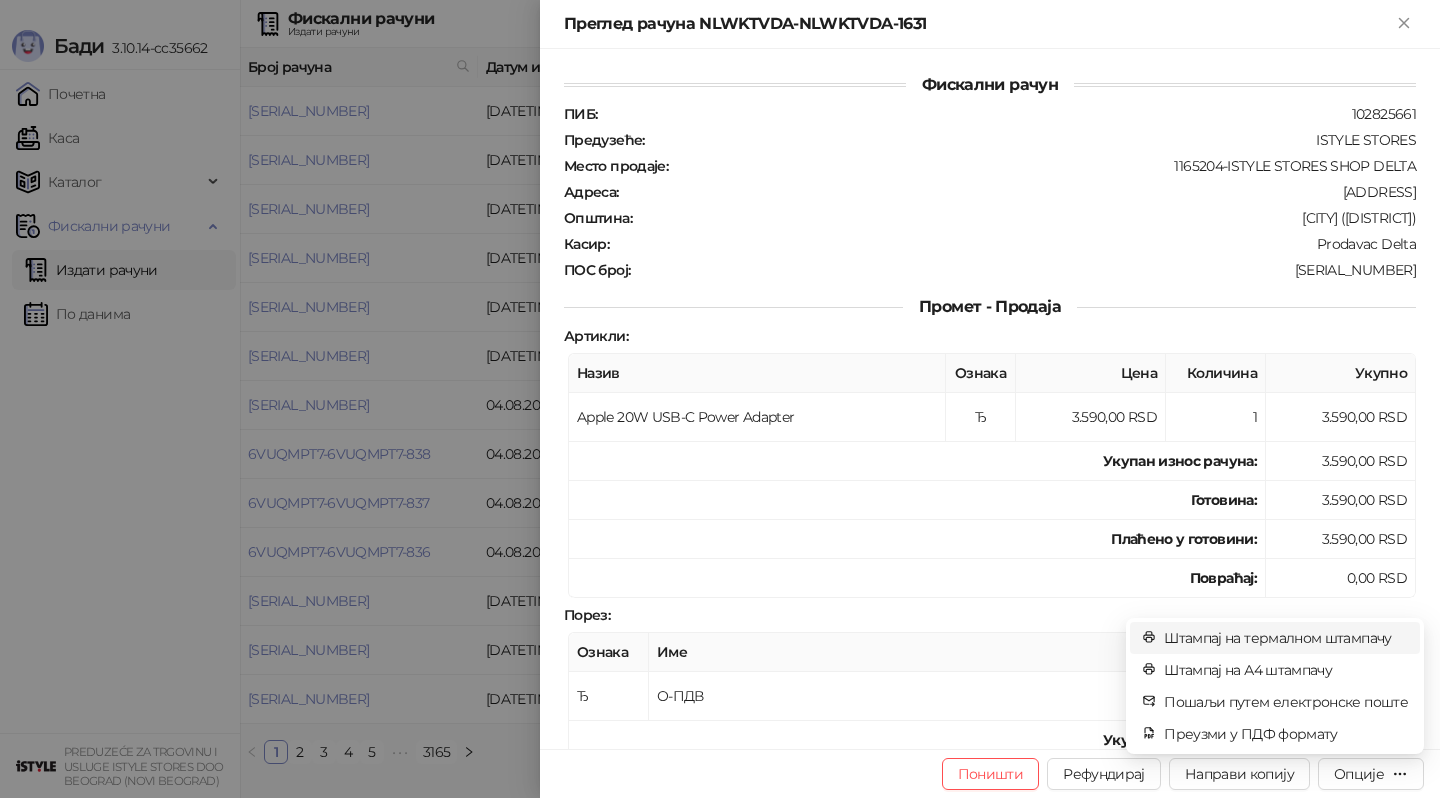 click on "Штампај на термалном штампачу" at bounding box center [1286, 638] 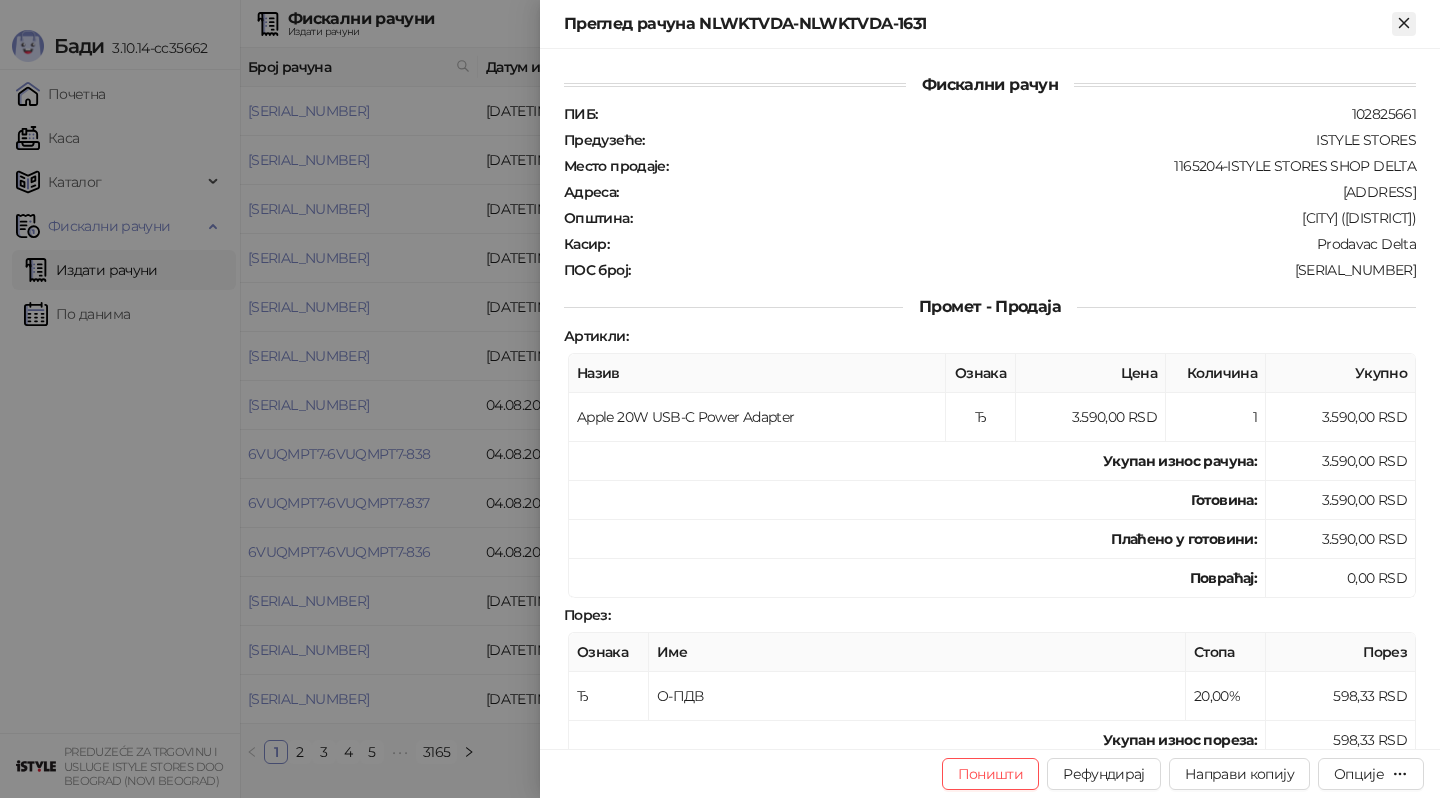 click 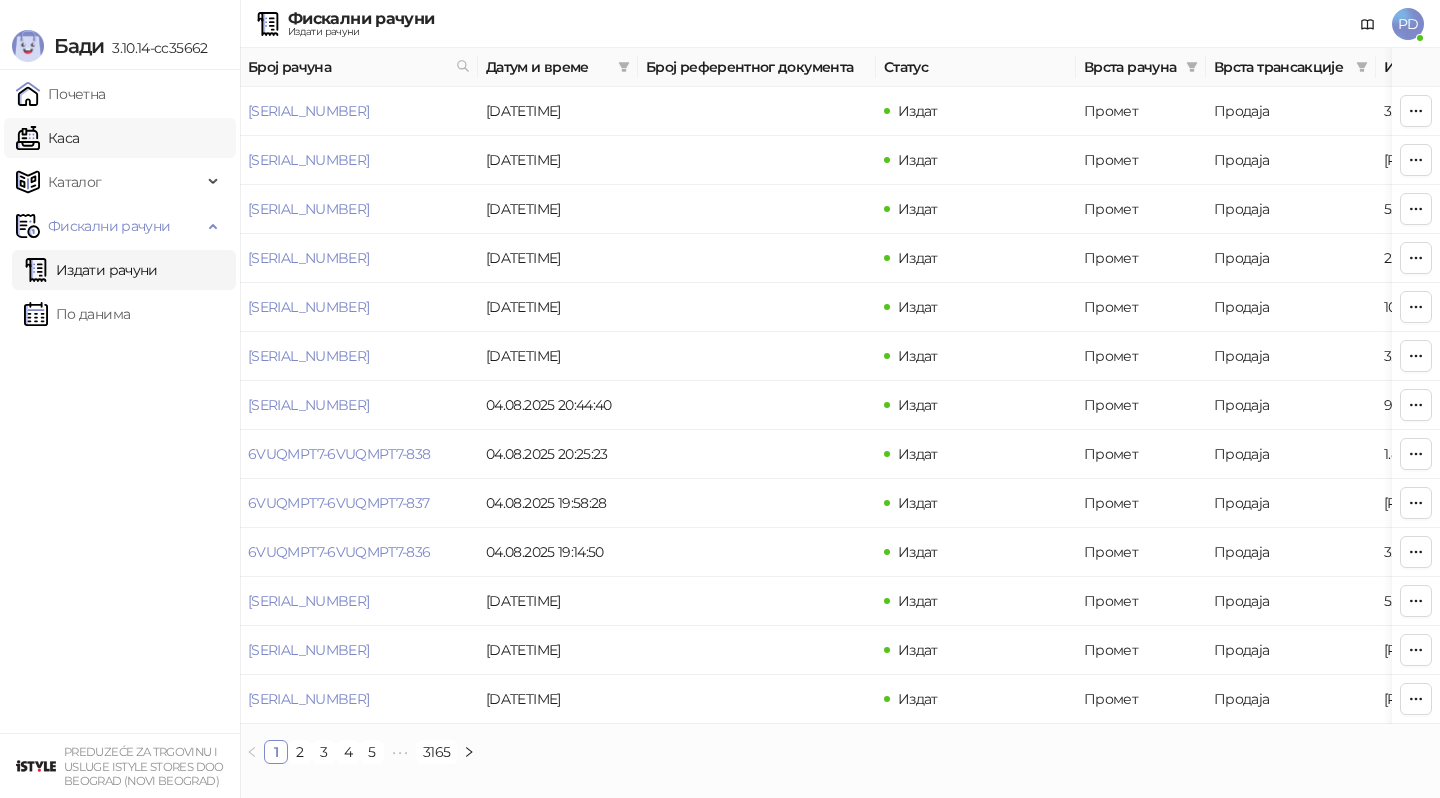 click on "Каса" at bounding box center (47, 138) 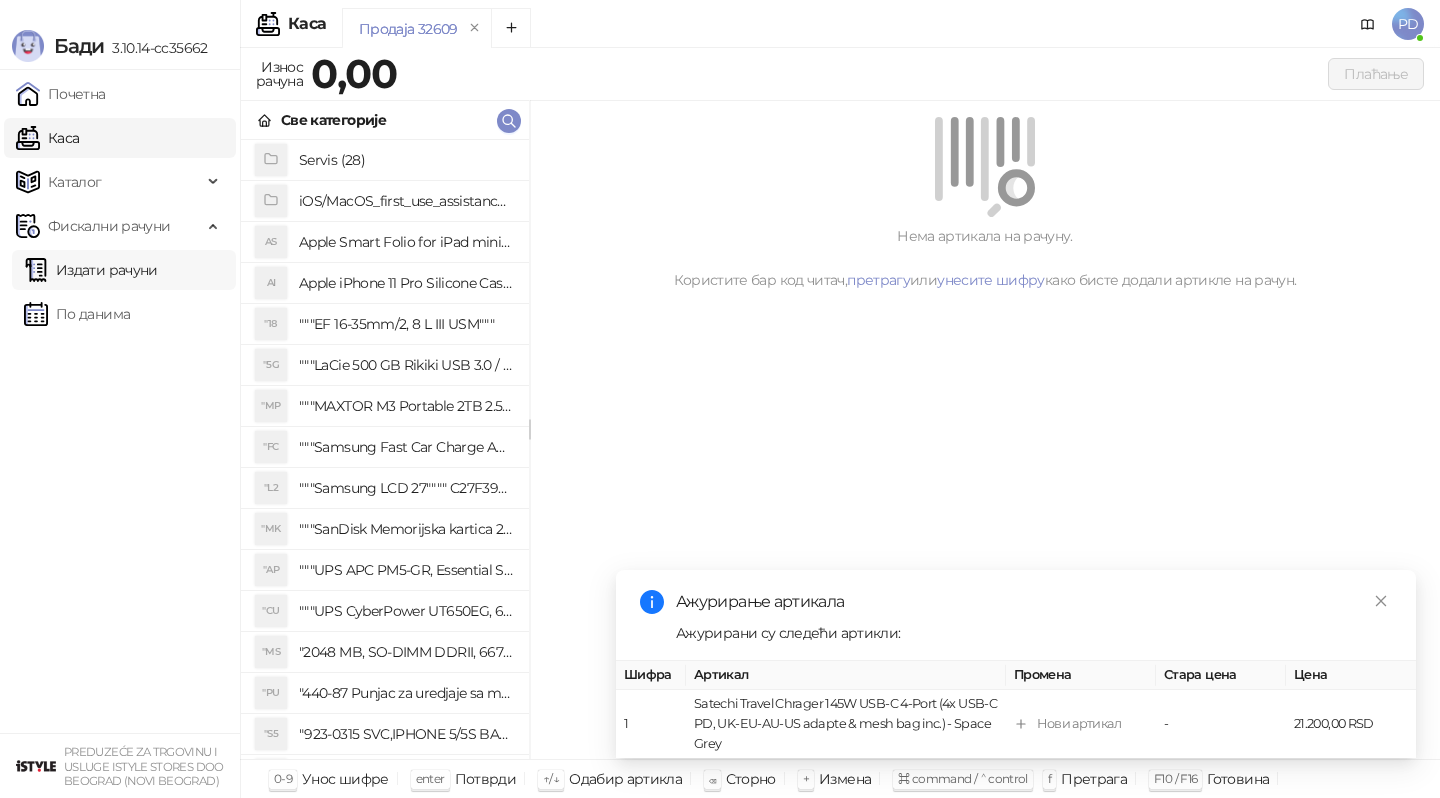 click on "Издати рачуни" at bounding box center [91, 270] 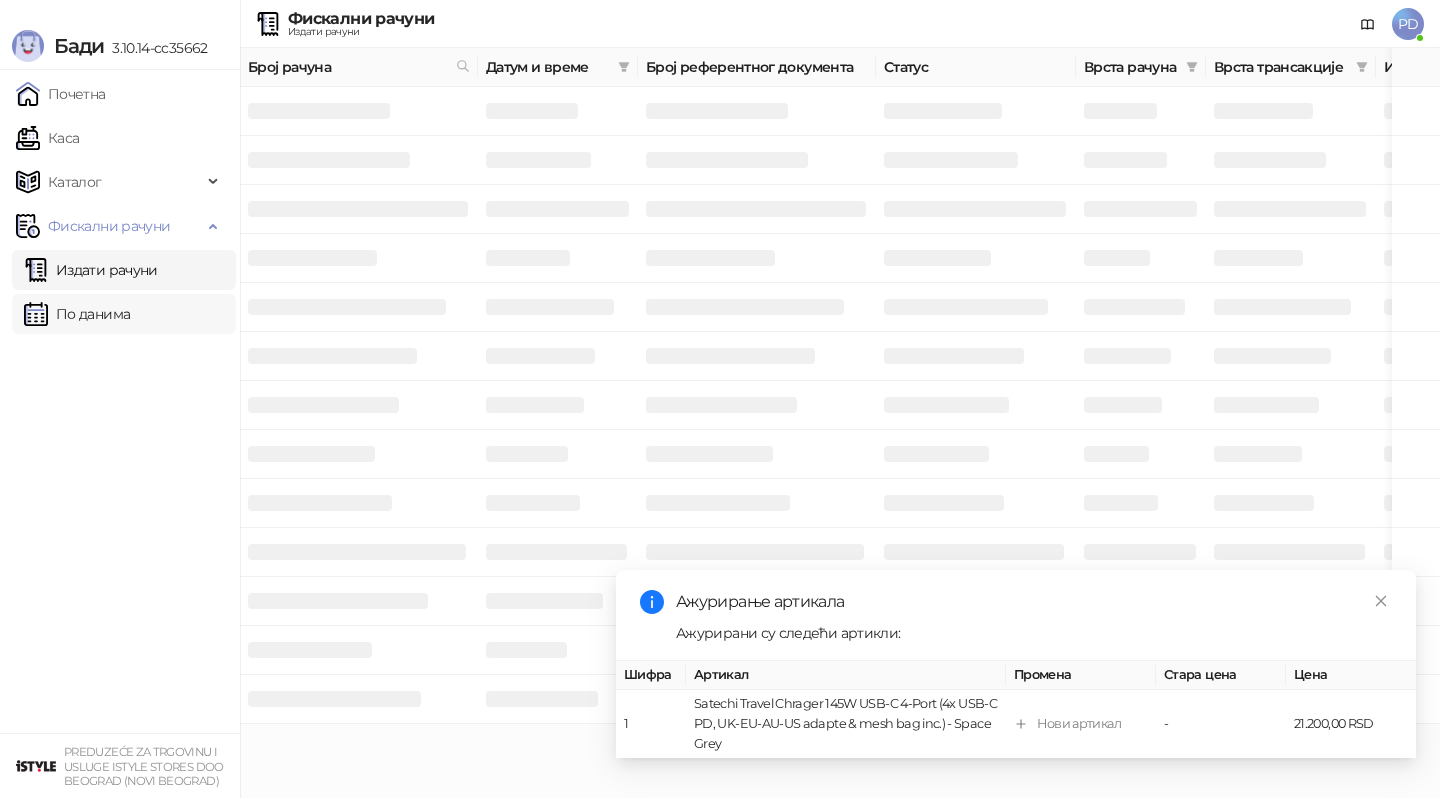 click on "По данима" at bounding box center [77, 314] 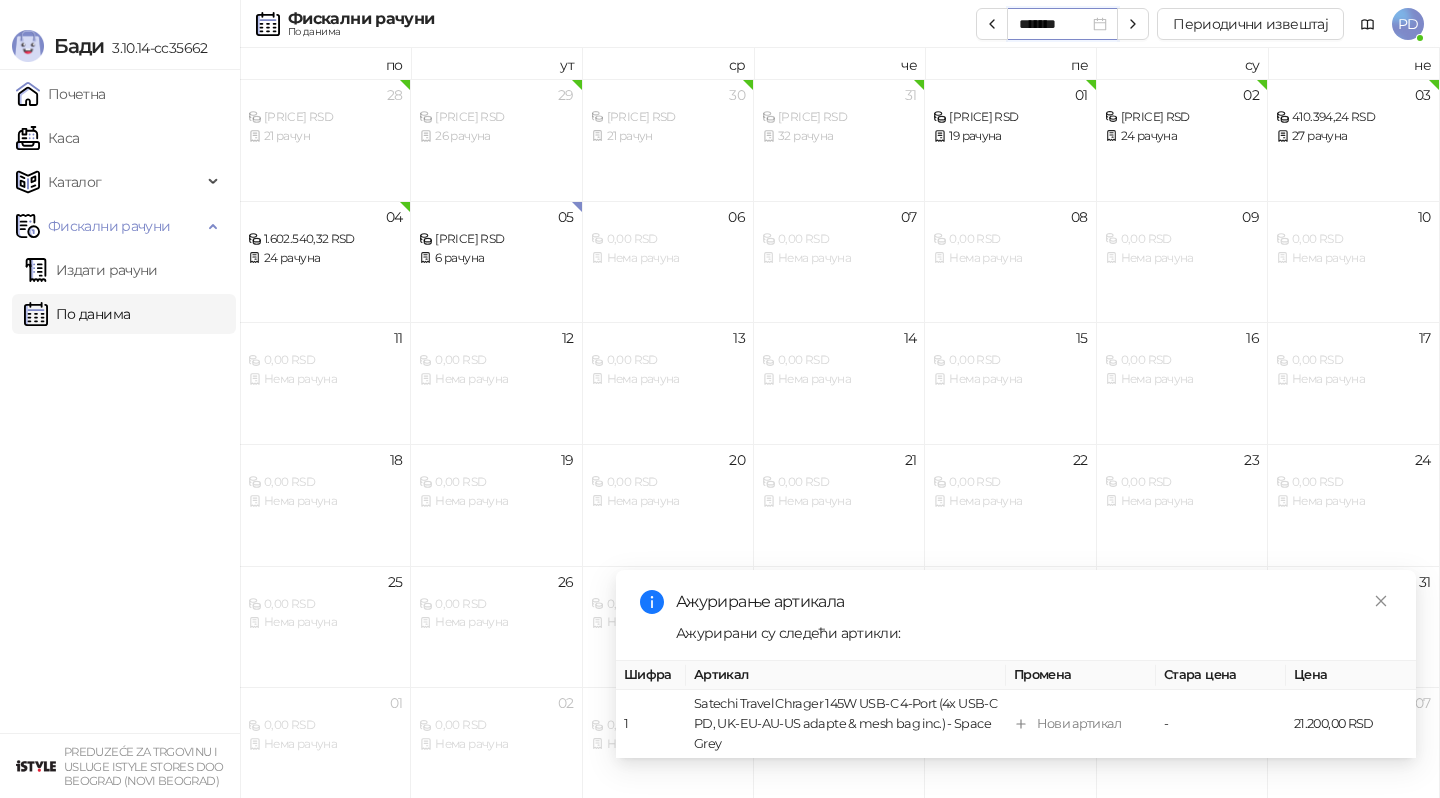 click on "*******" at bounding box center [1054, 24] 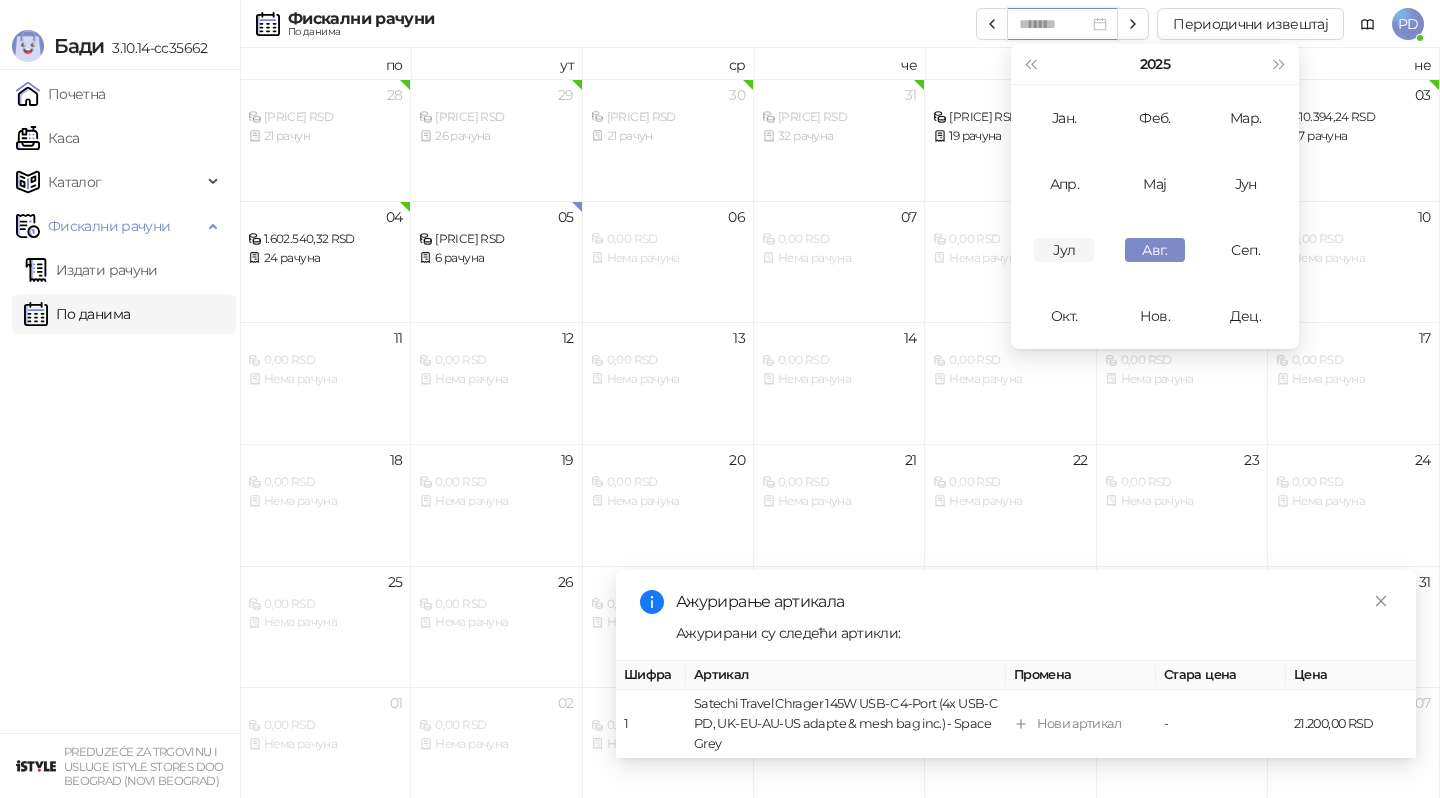 type on "*******" 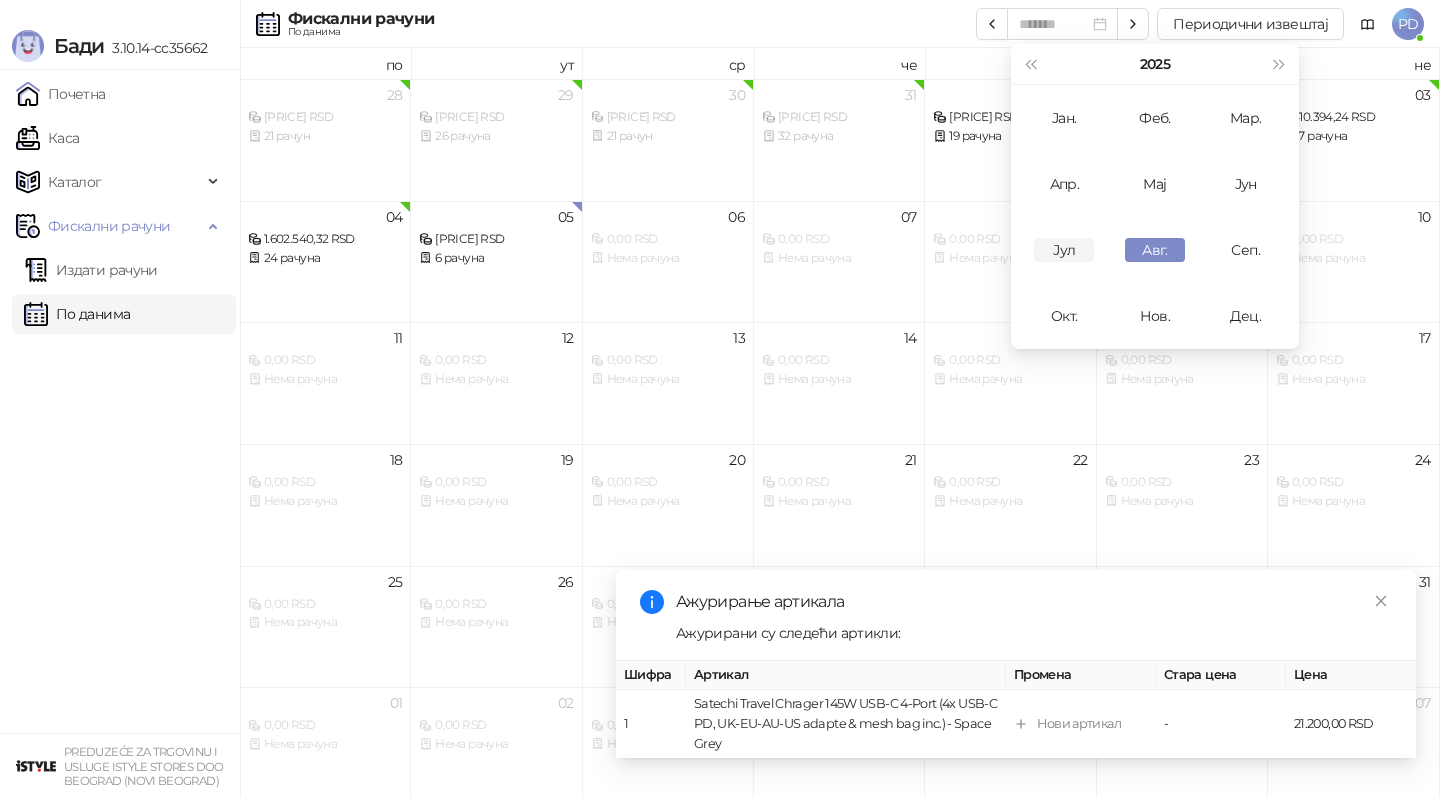 click on "Јул" at bounding box center (1064, 250) 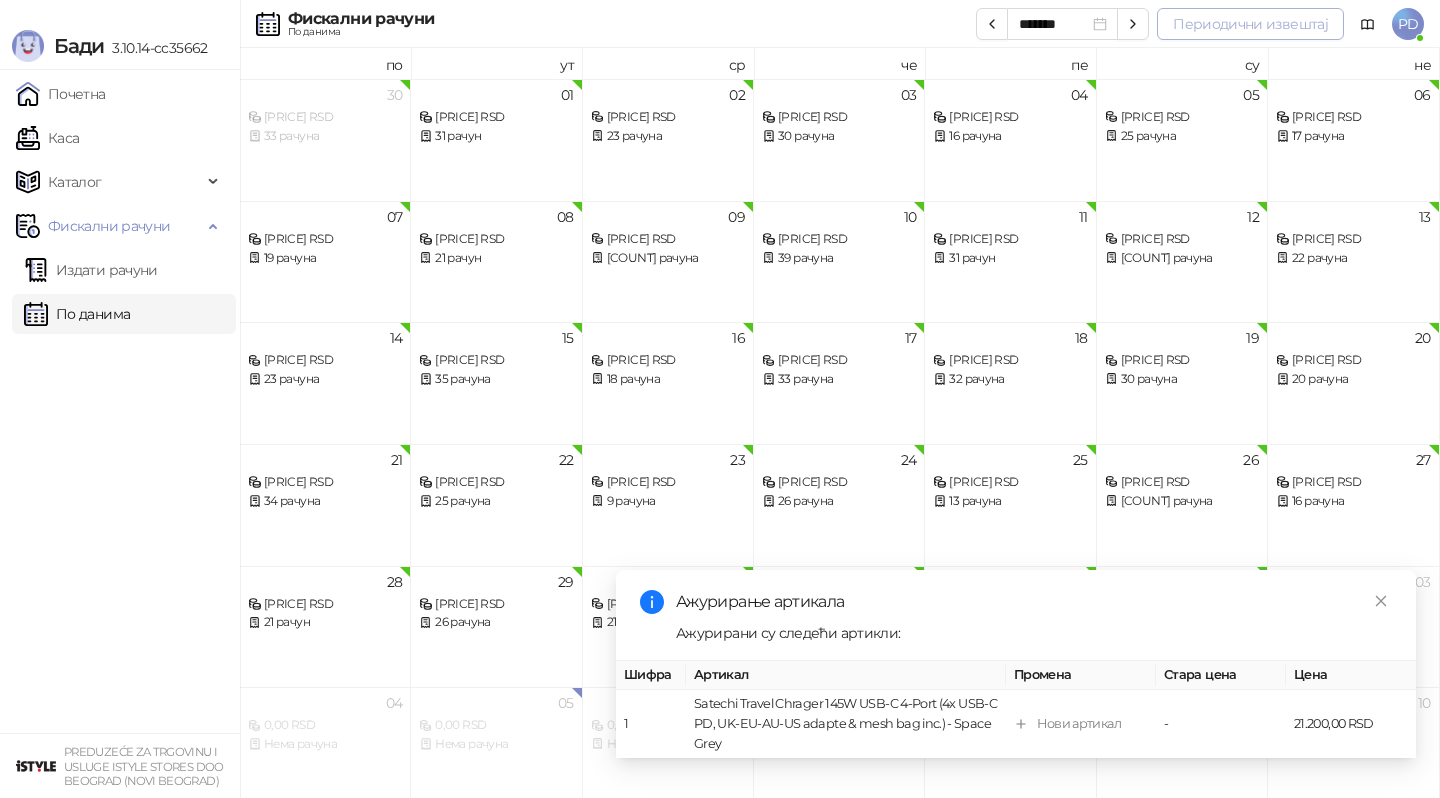 click on "Периодични извештај" at bounding box center [1250, 24] 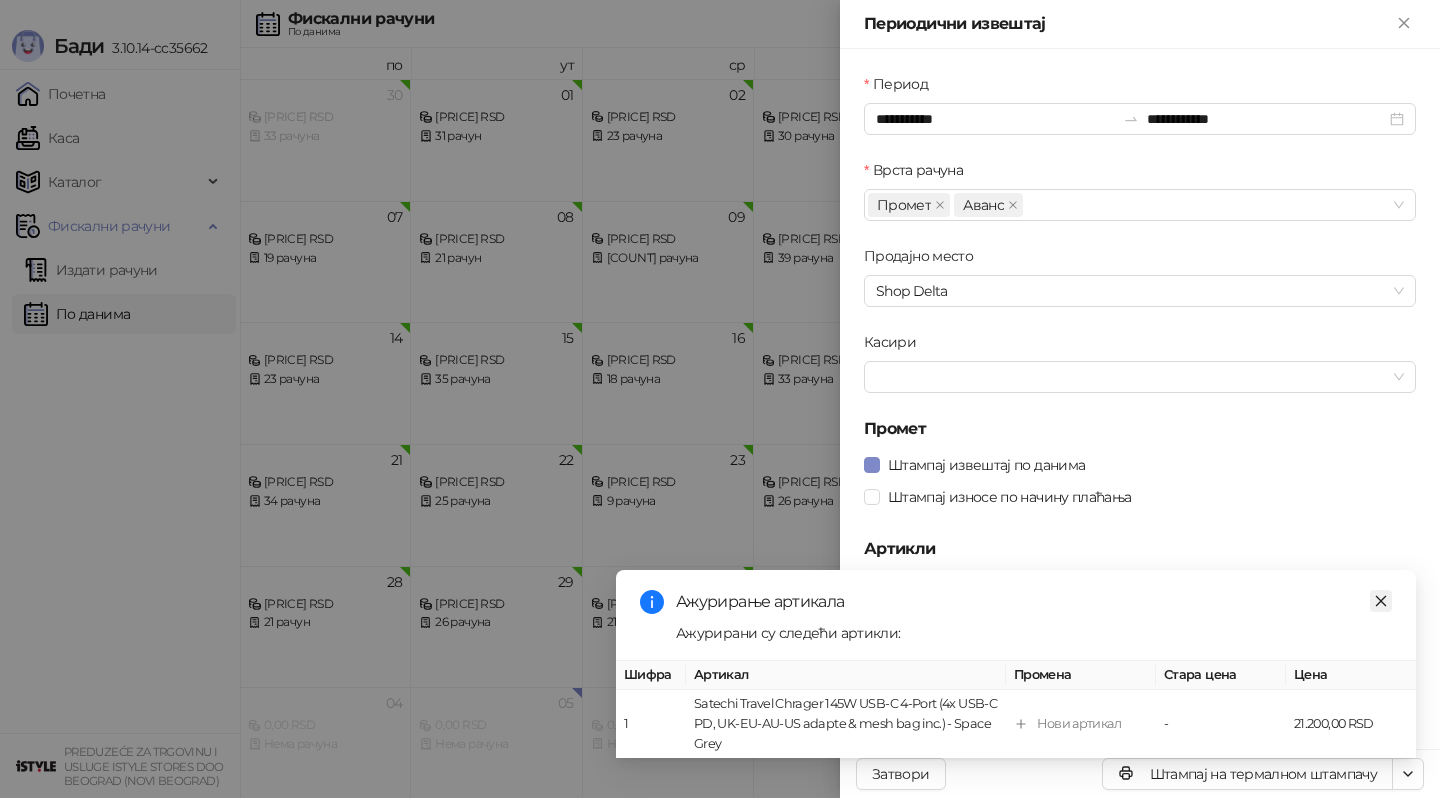 click 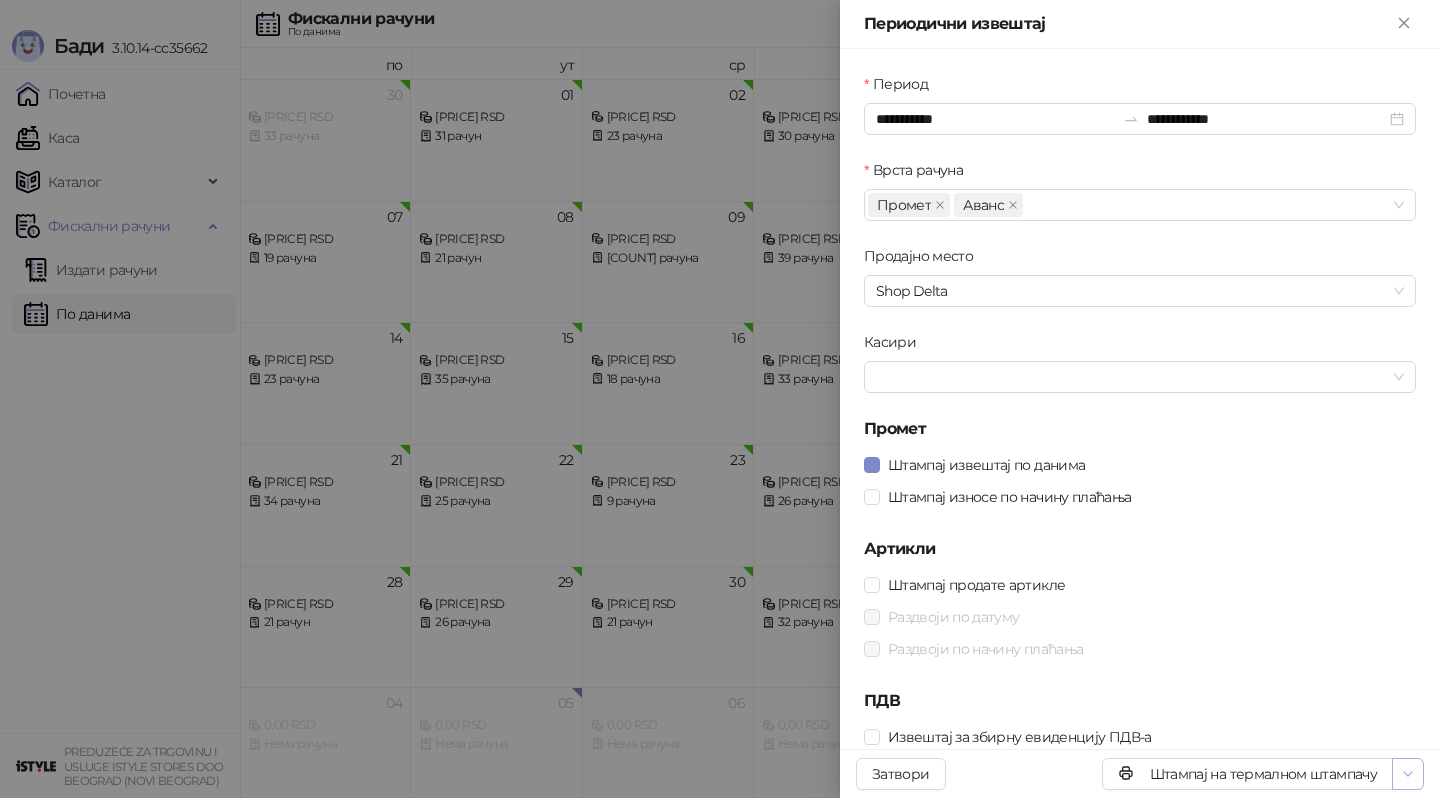 click 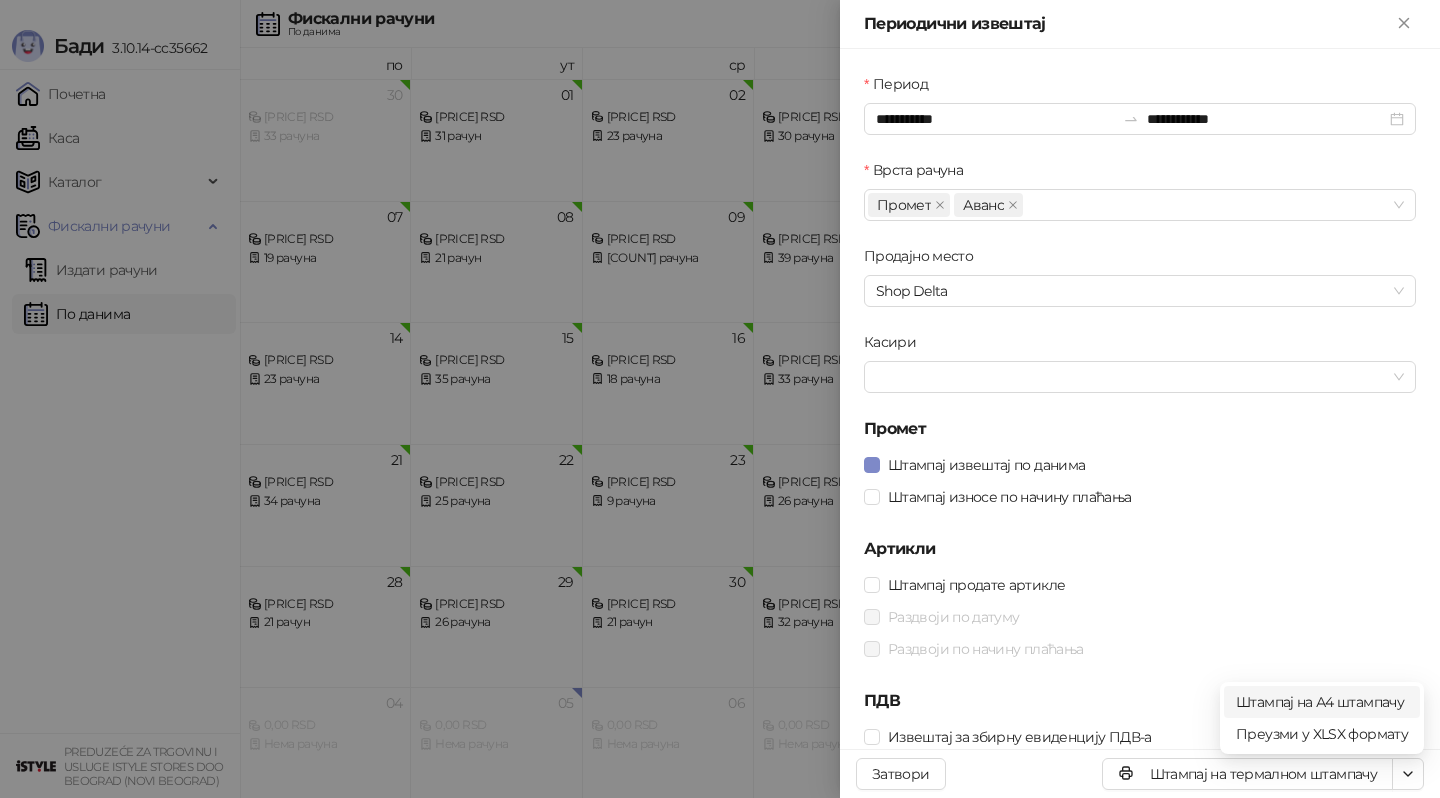 click on "Штампај на А4 штампачу" at bounding box center [1322, 702] 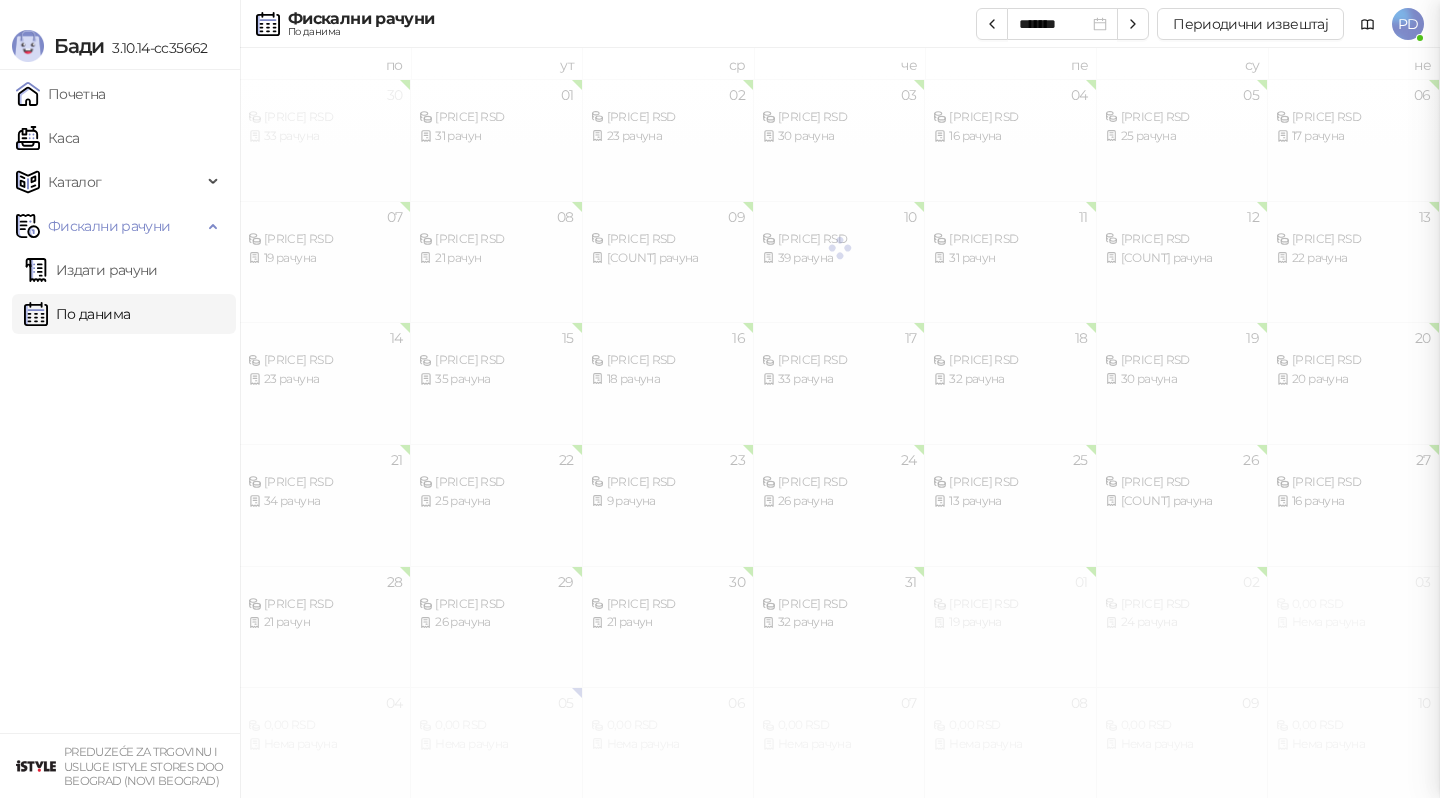 click at bounding box center [720, 399] 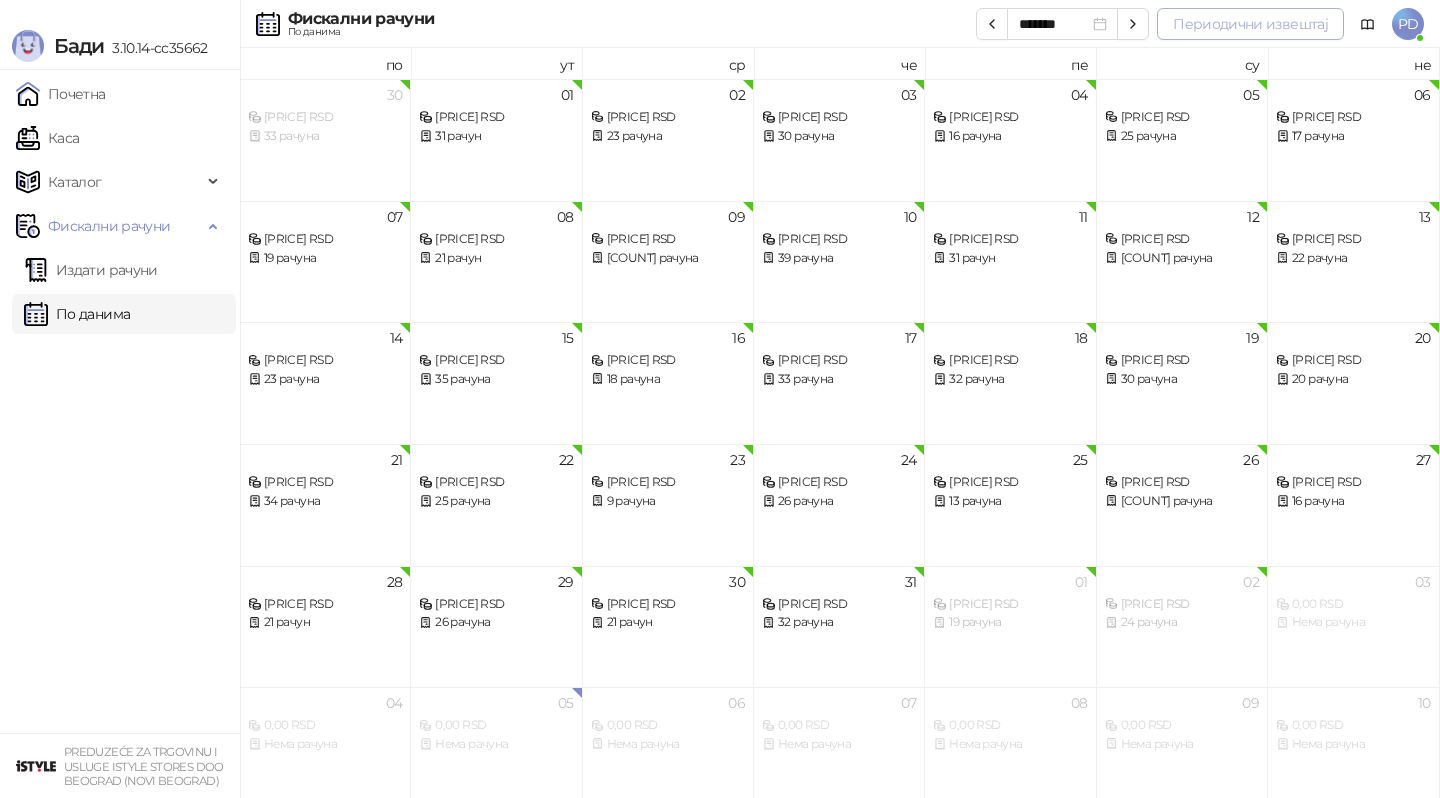 click on "Периодични извештај" at bounding box center [1250, 24] 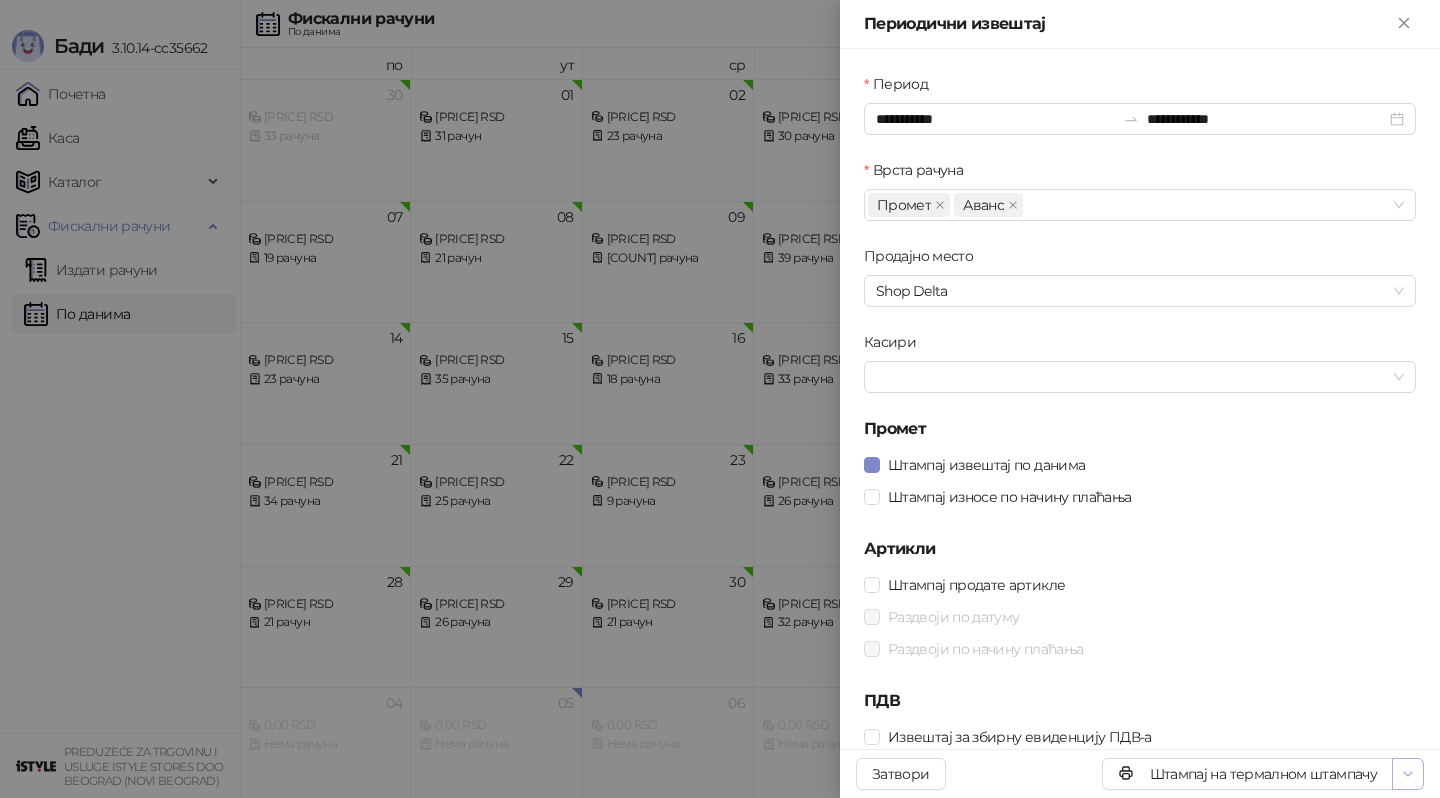 click 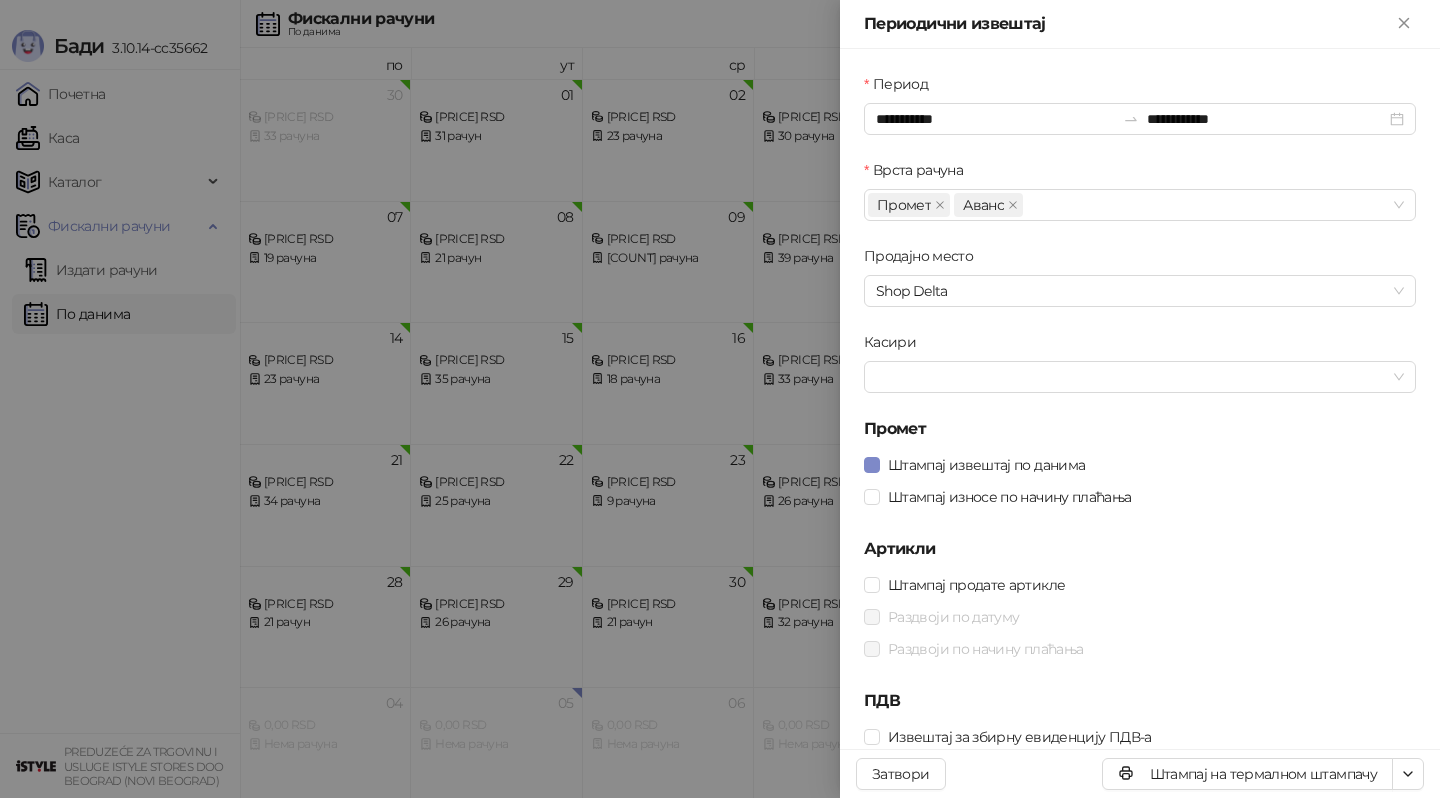 click on "Извештај за збирну евиденцију ПДВ-а" at bounding box center [1140, 737] 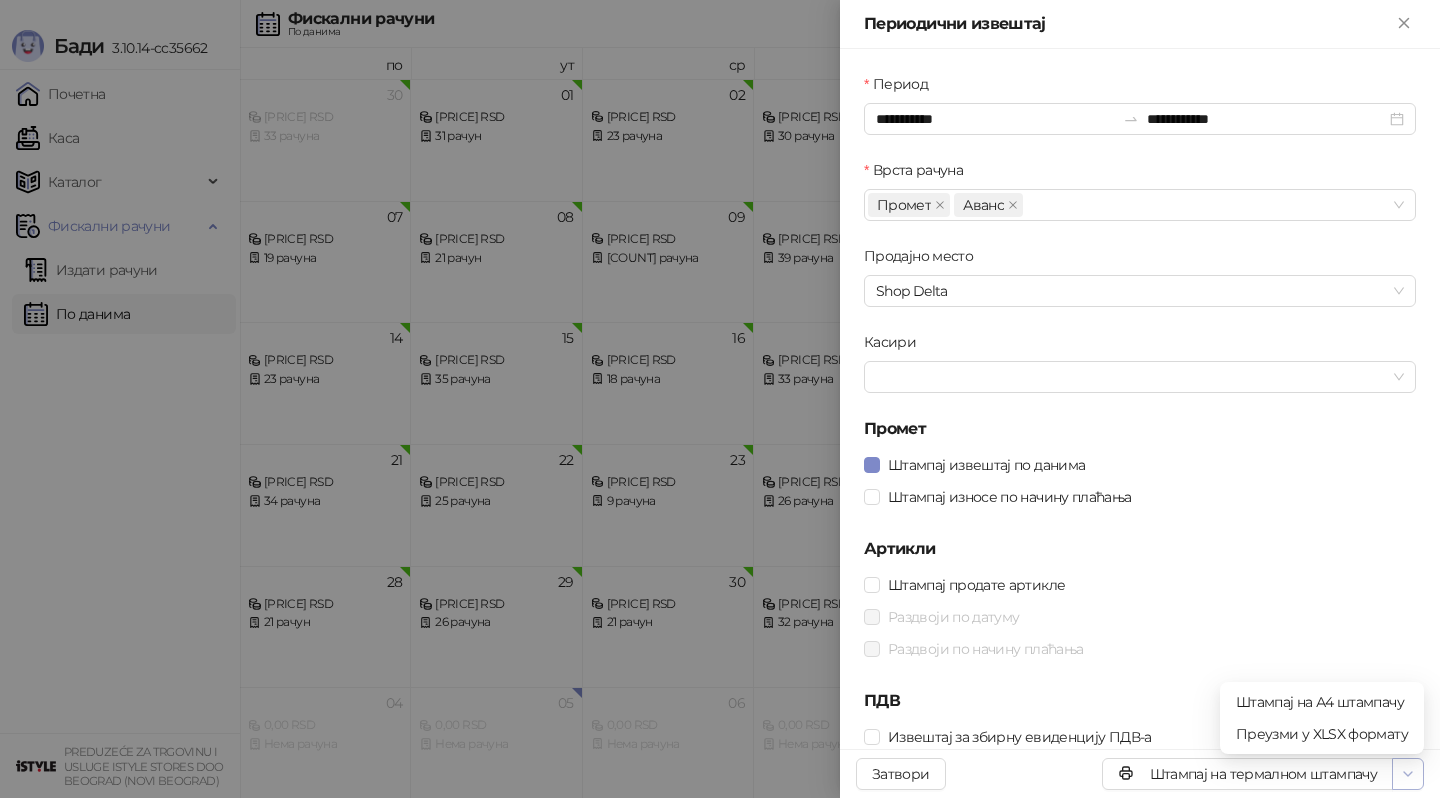 click 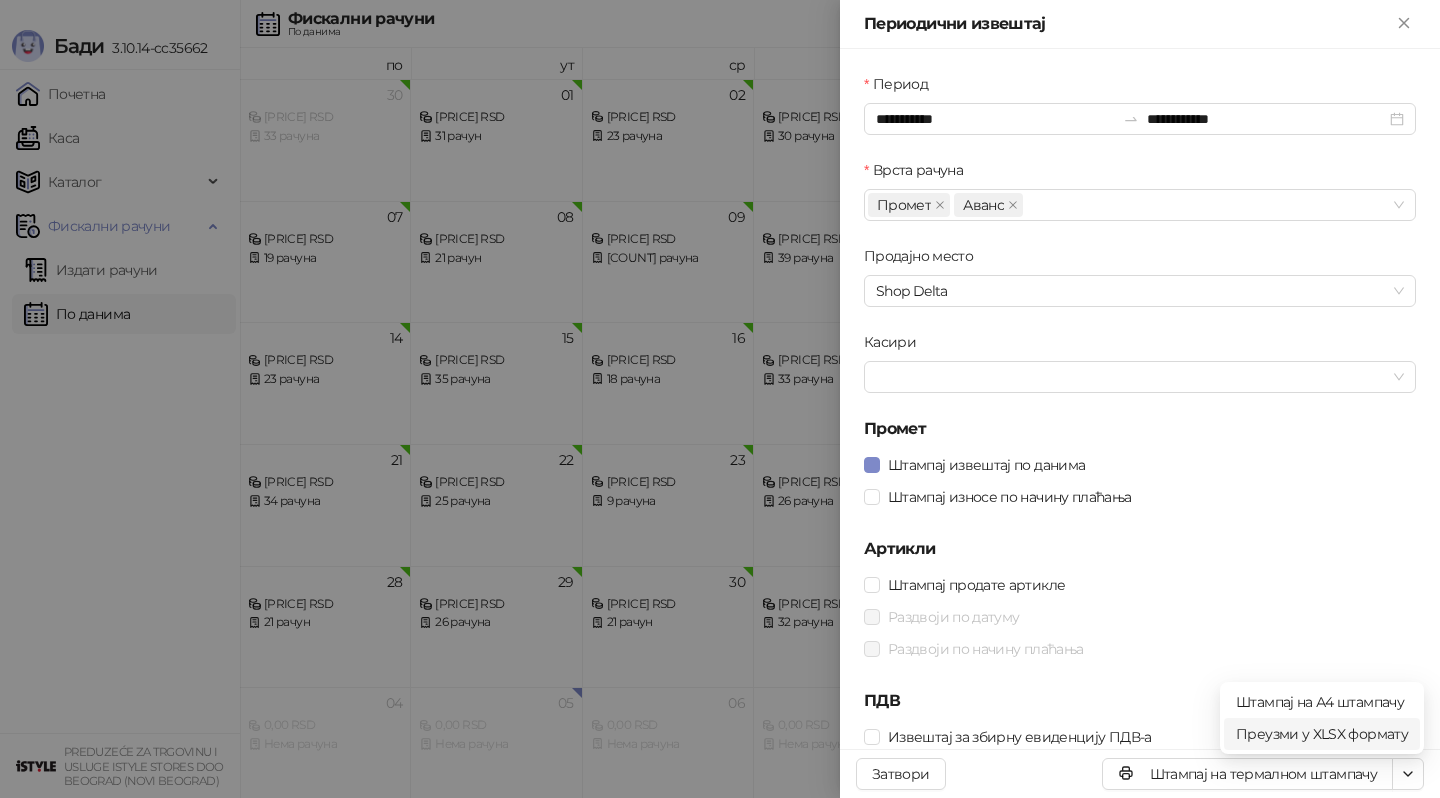 click on "Преузми у XLSX формату" at bounding box center (1322, 734) 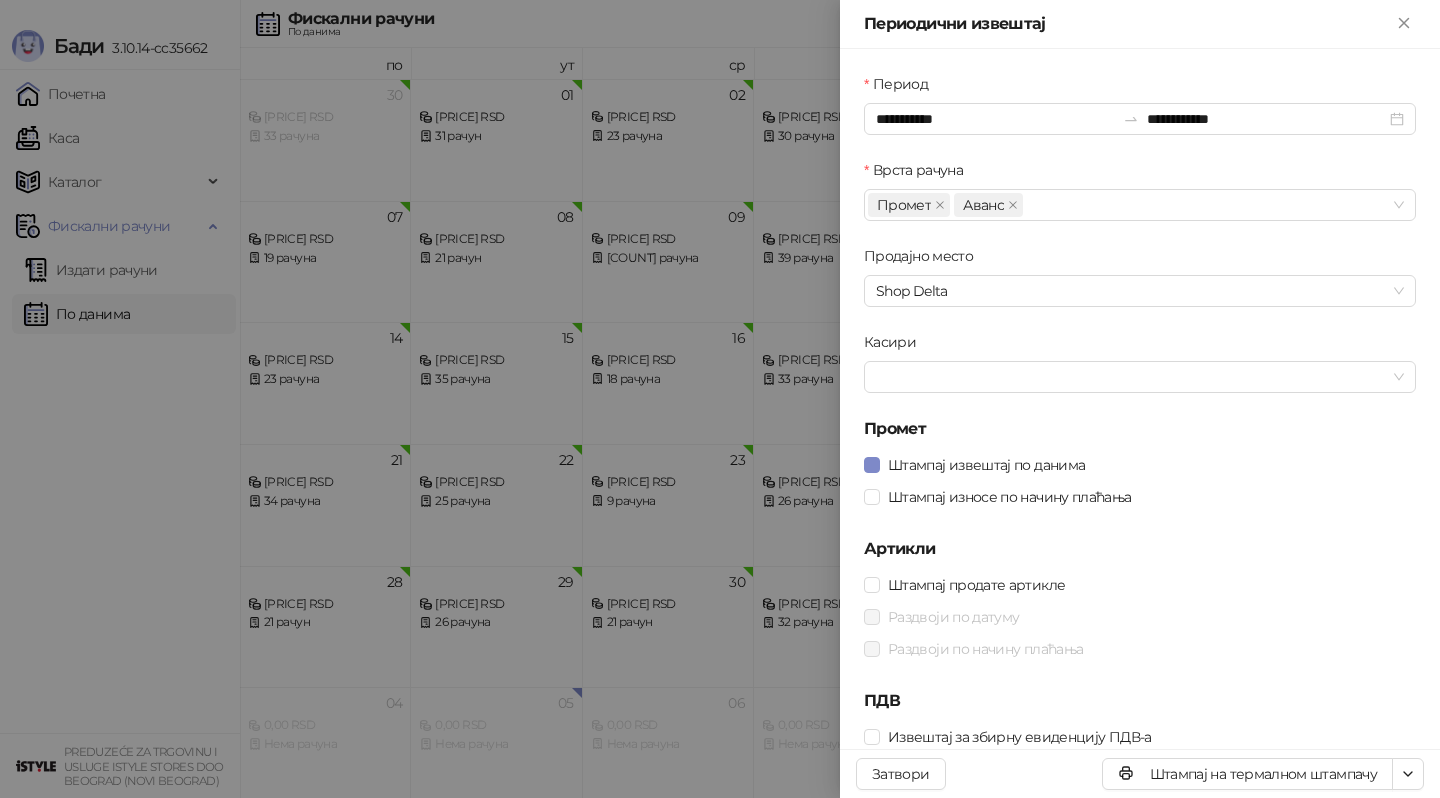 click at bounding box center (720, 399) 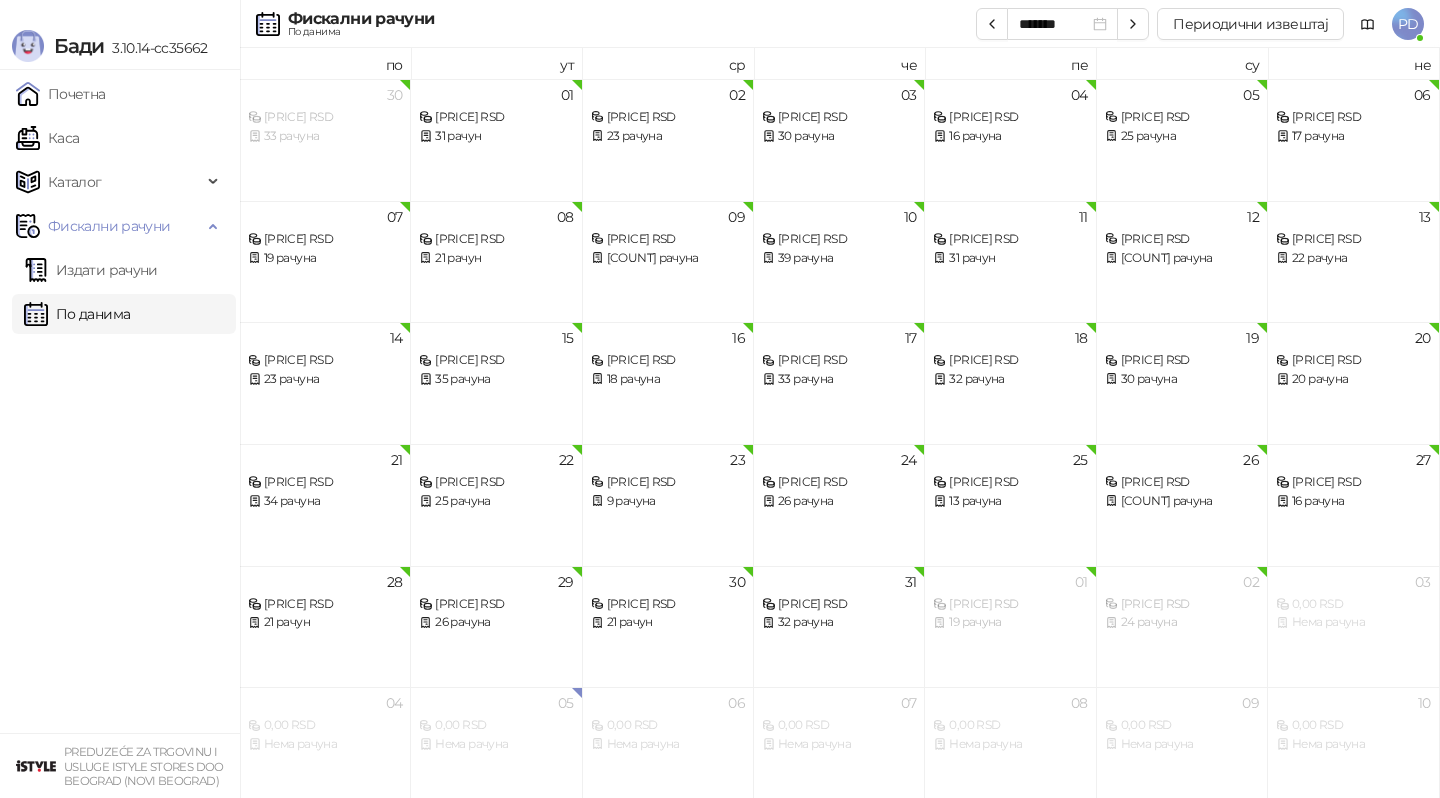 click on "Издати рачуни" at bounding box center [91, 270] 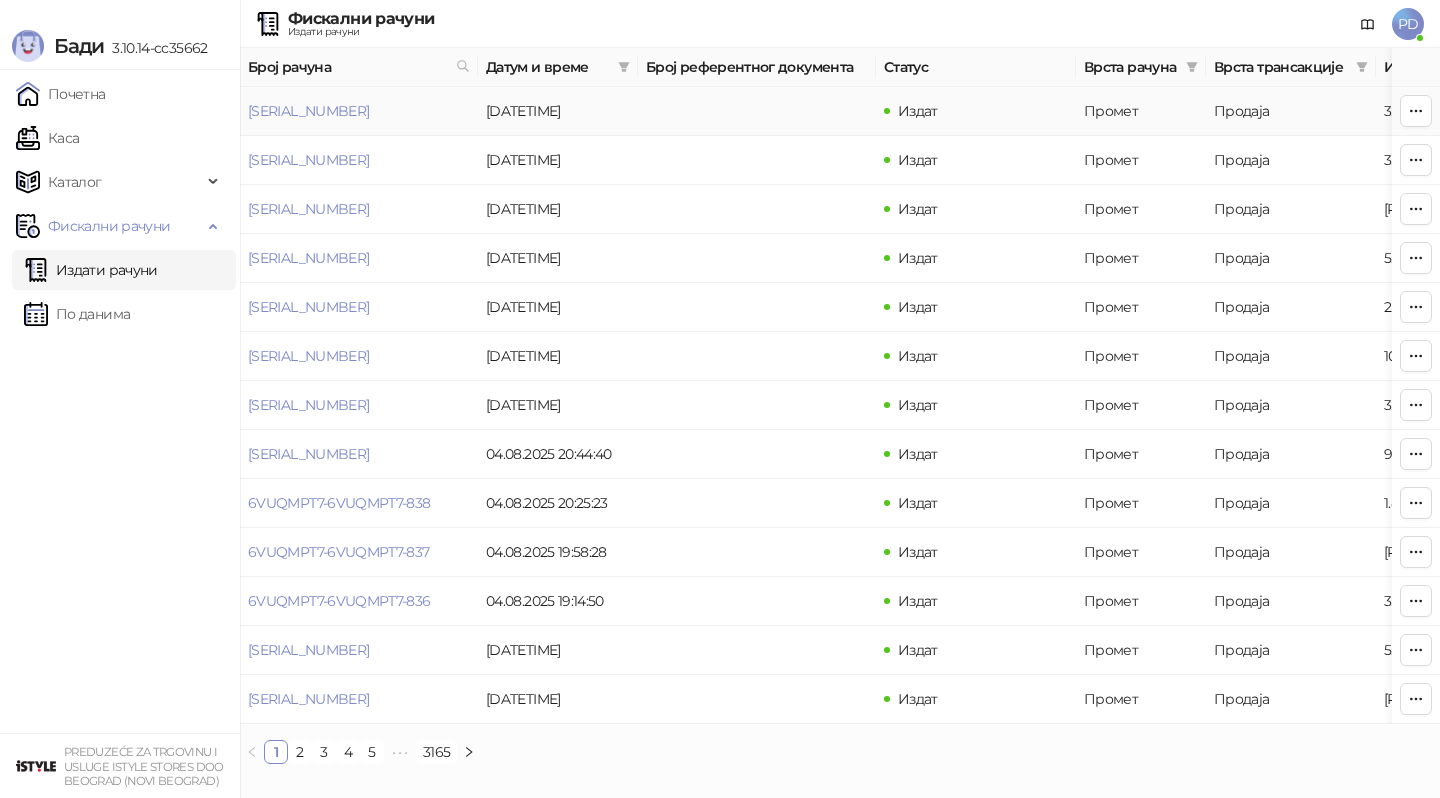 click on "[SERIAL_NUMBER]" at bounding box center [308, 111] 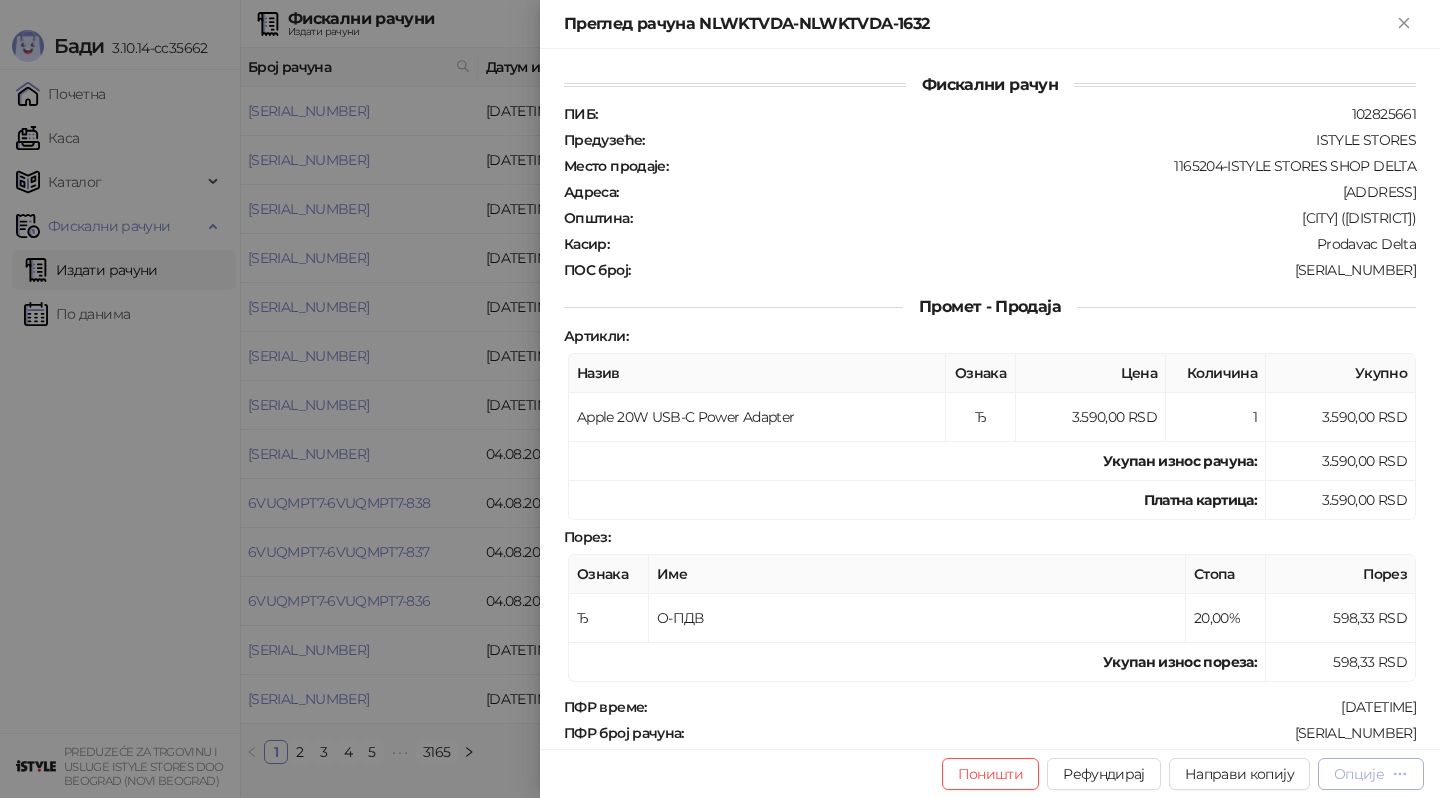 click 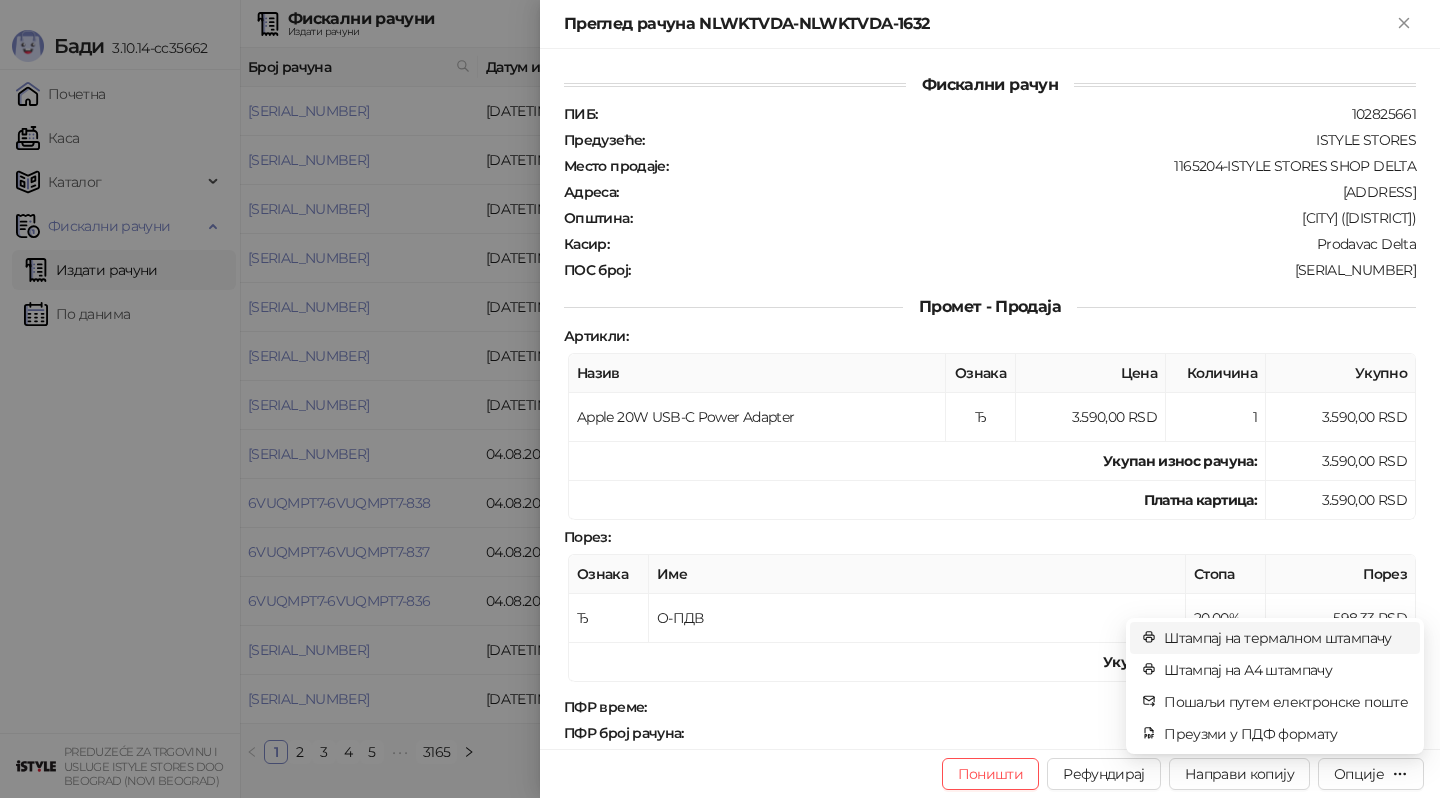 click on "Штампај на термалном штампачу" at bounding box center [1286, 638] 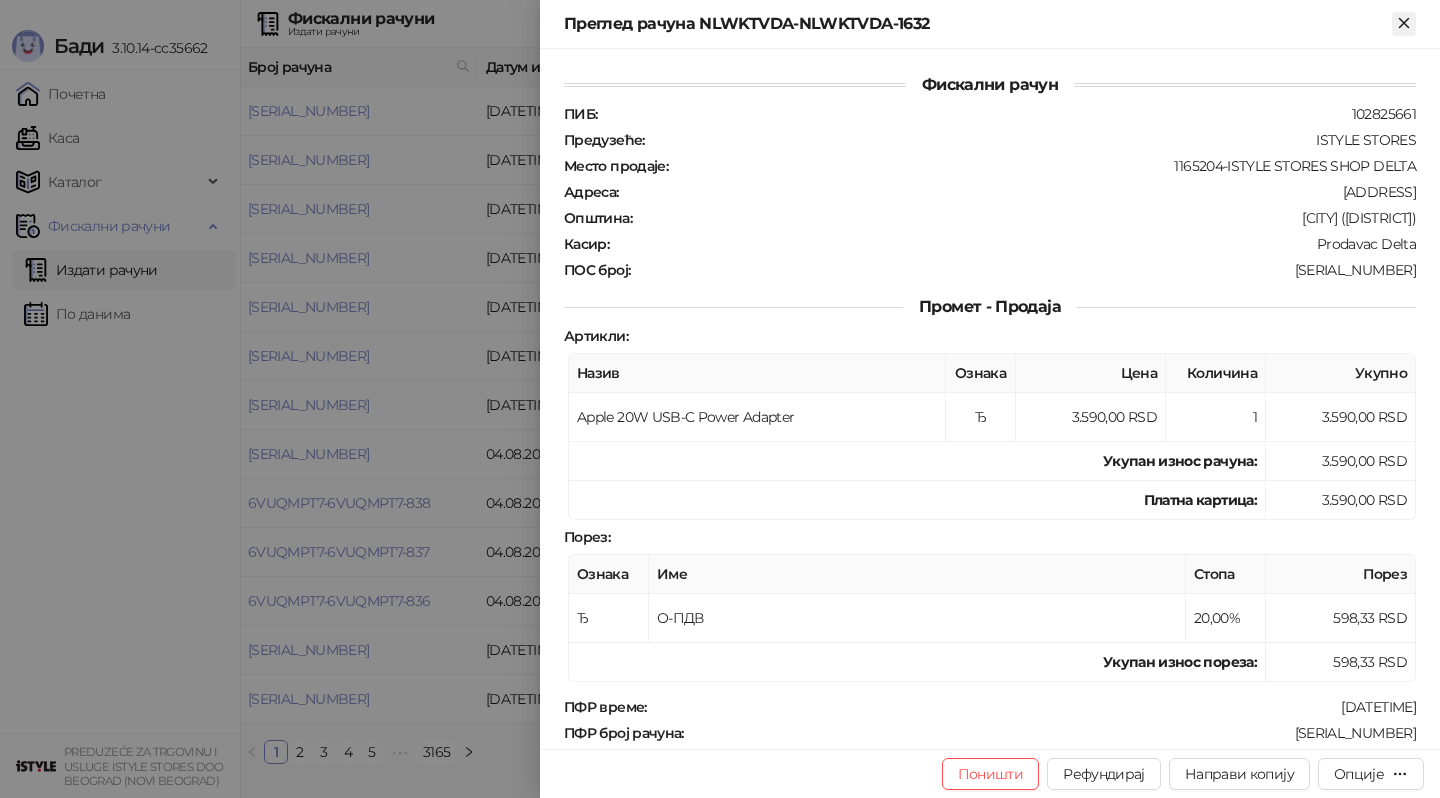 click 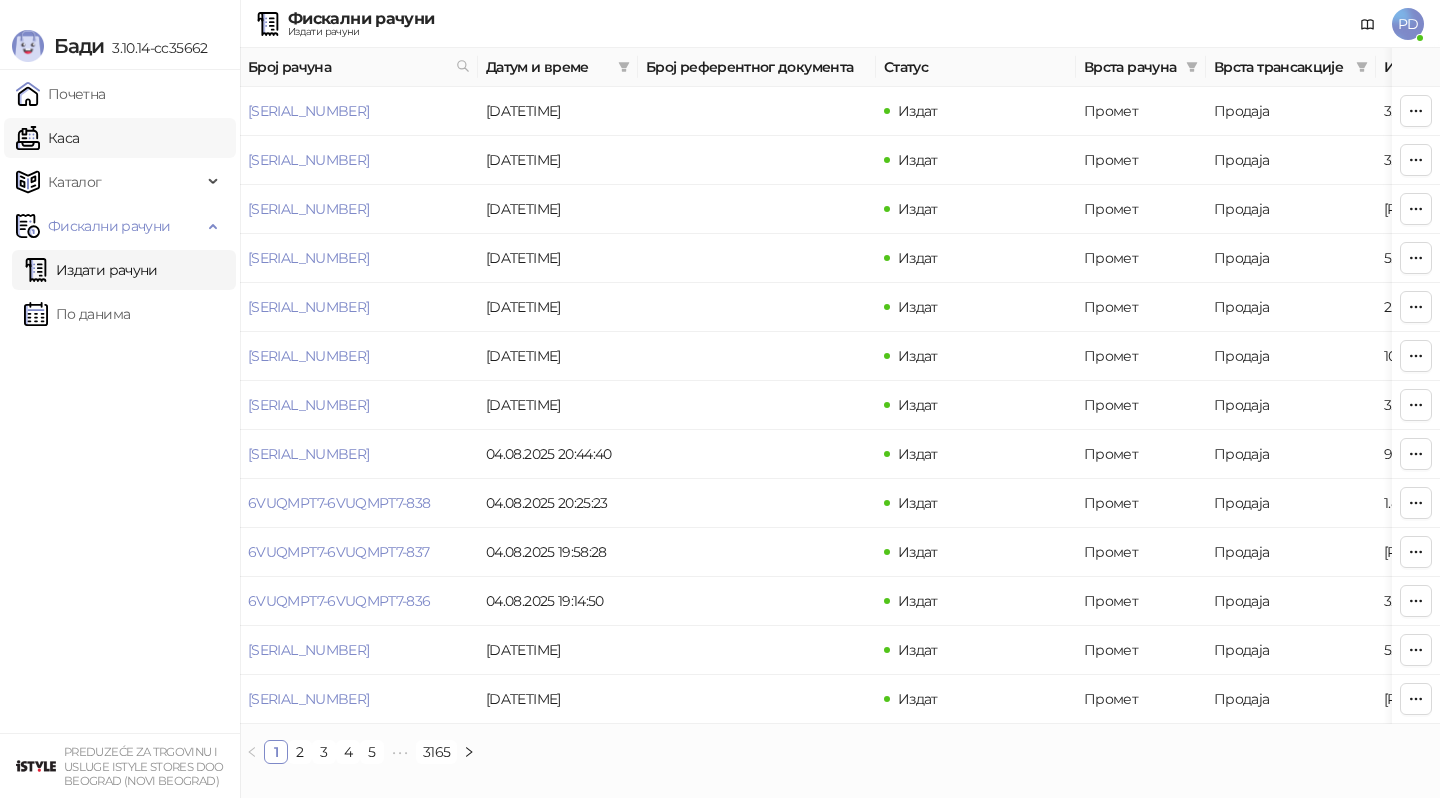 click on "Каса" at bounding box center [47, 138] 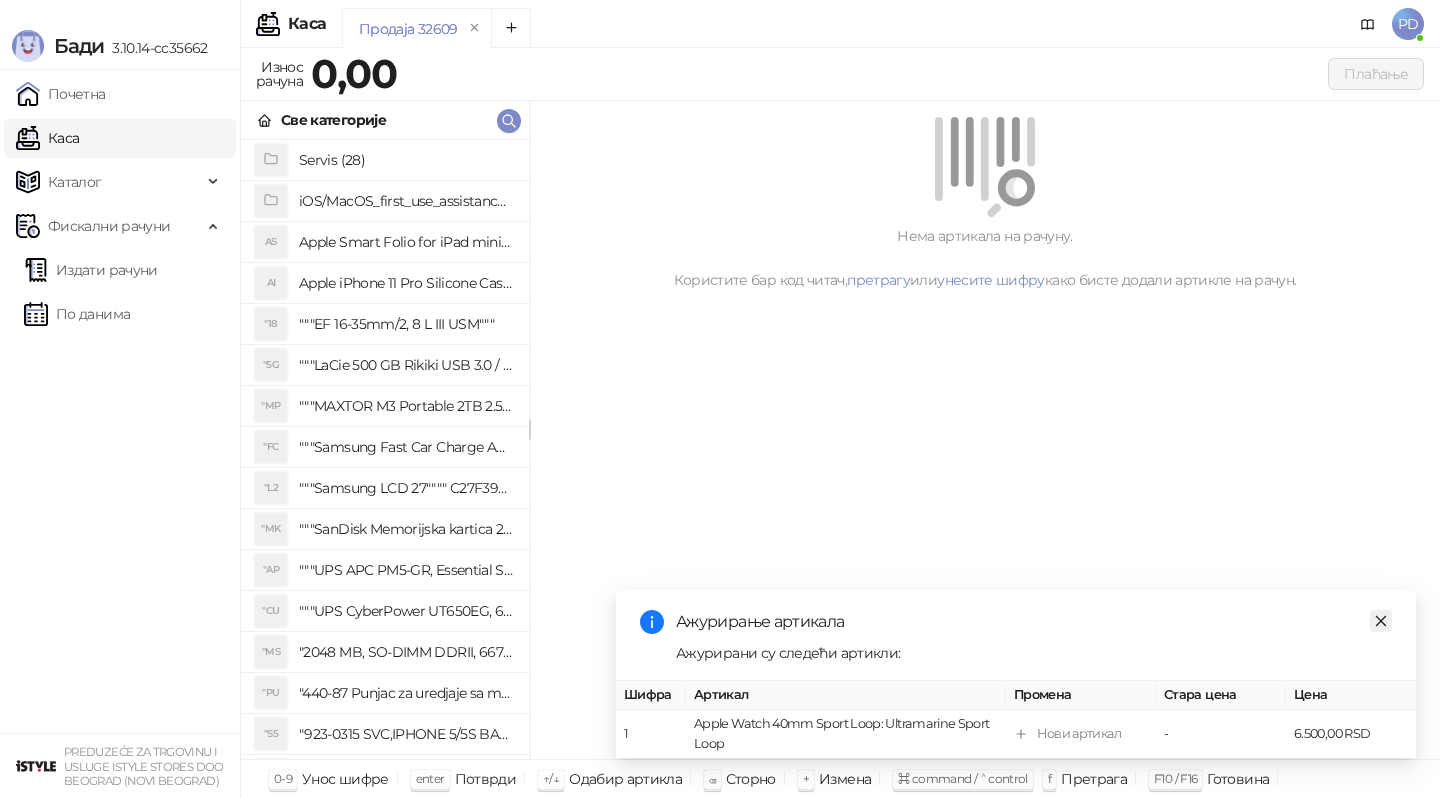click 